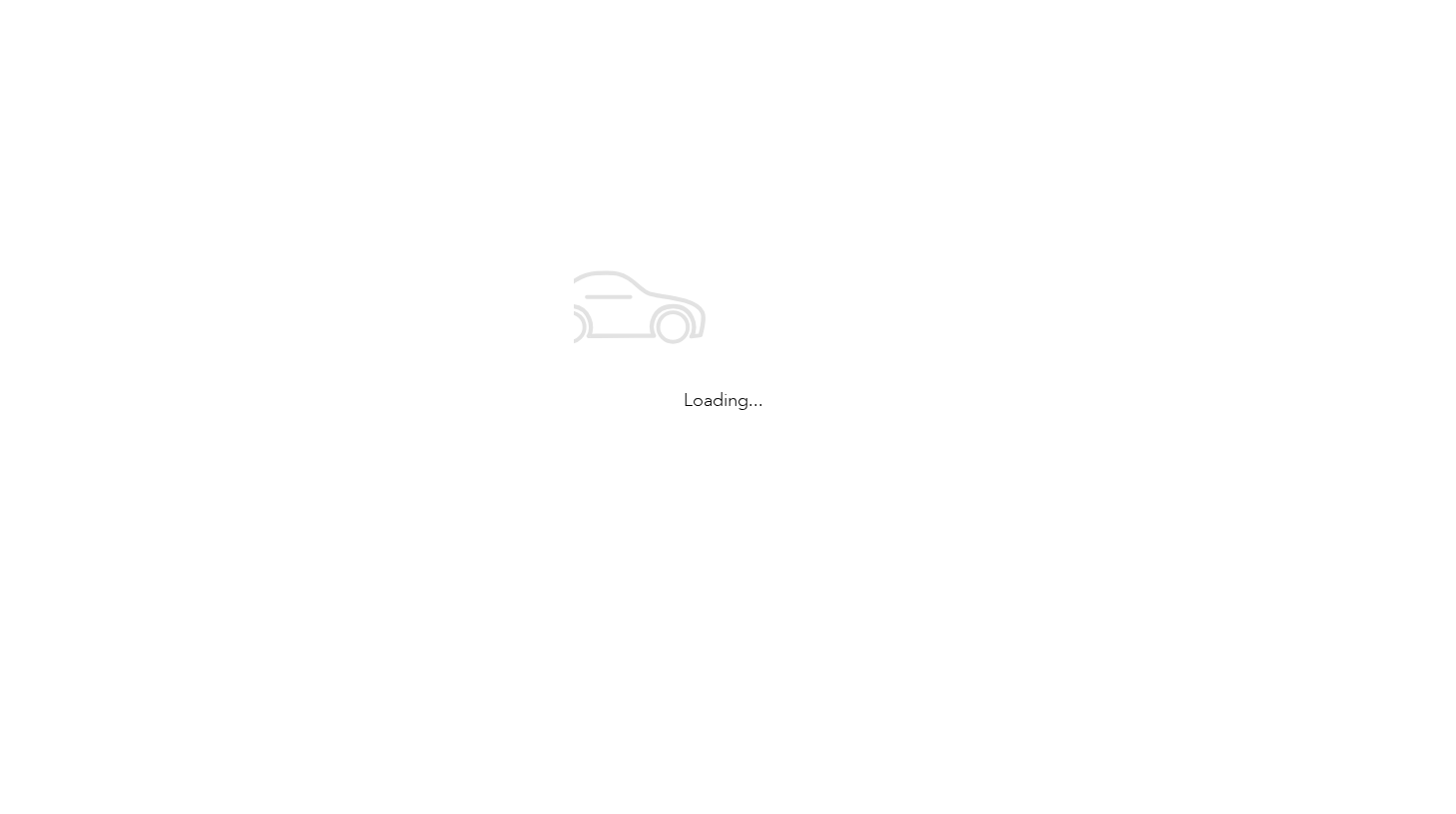 scroll, scrollTop: 0, scrollLeft: 0, axis: both 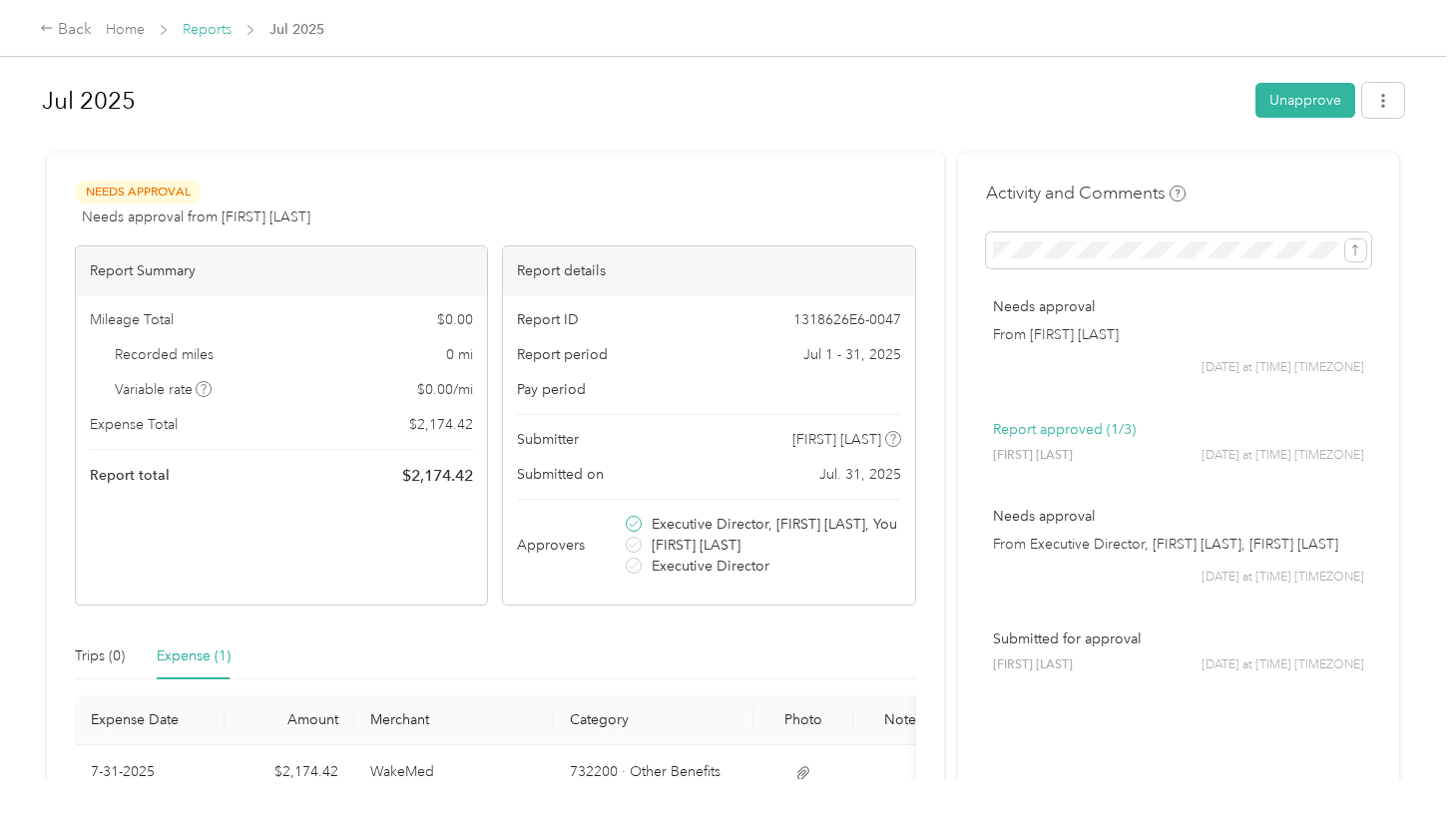 click on "Reports" at bounding box center (207, 29) 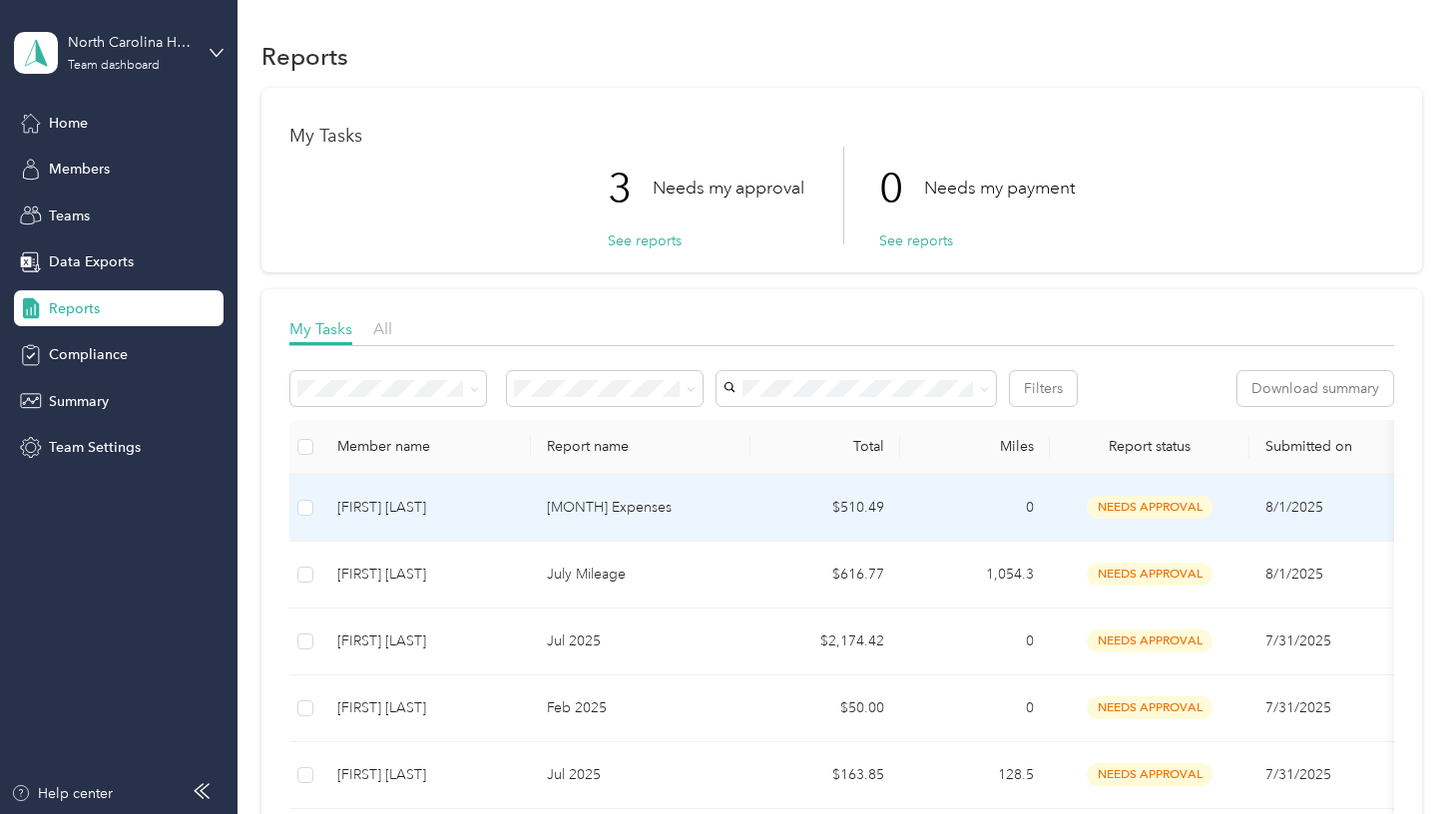 click on "[FIRST] [LAST]" at bounding box center (426, 508) 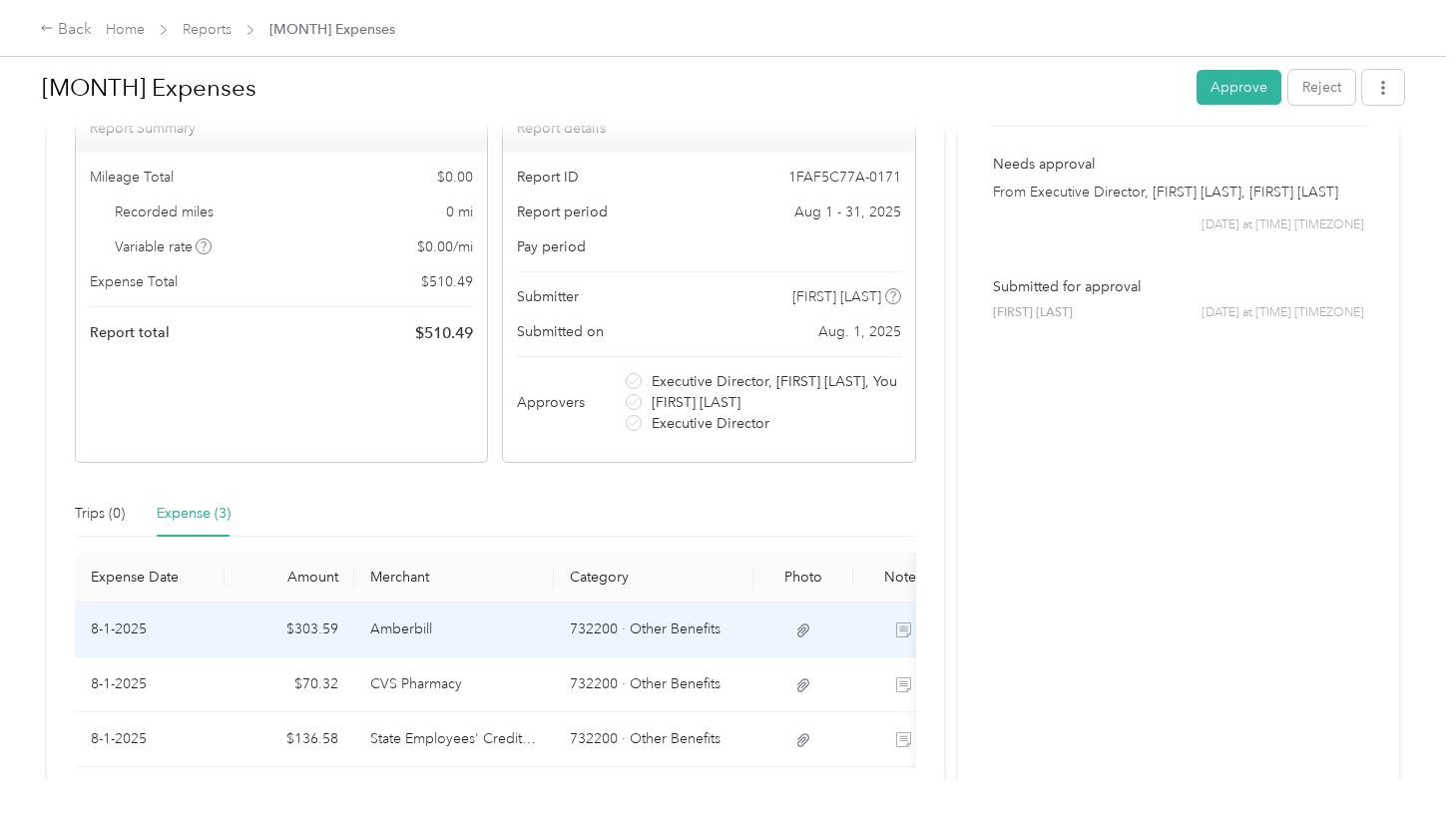 scroll, scrollTop: 274, scrollLeft: 0, axis: vertical 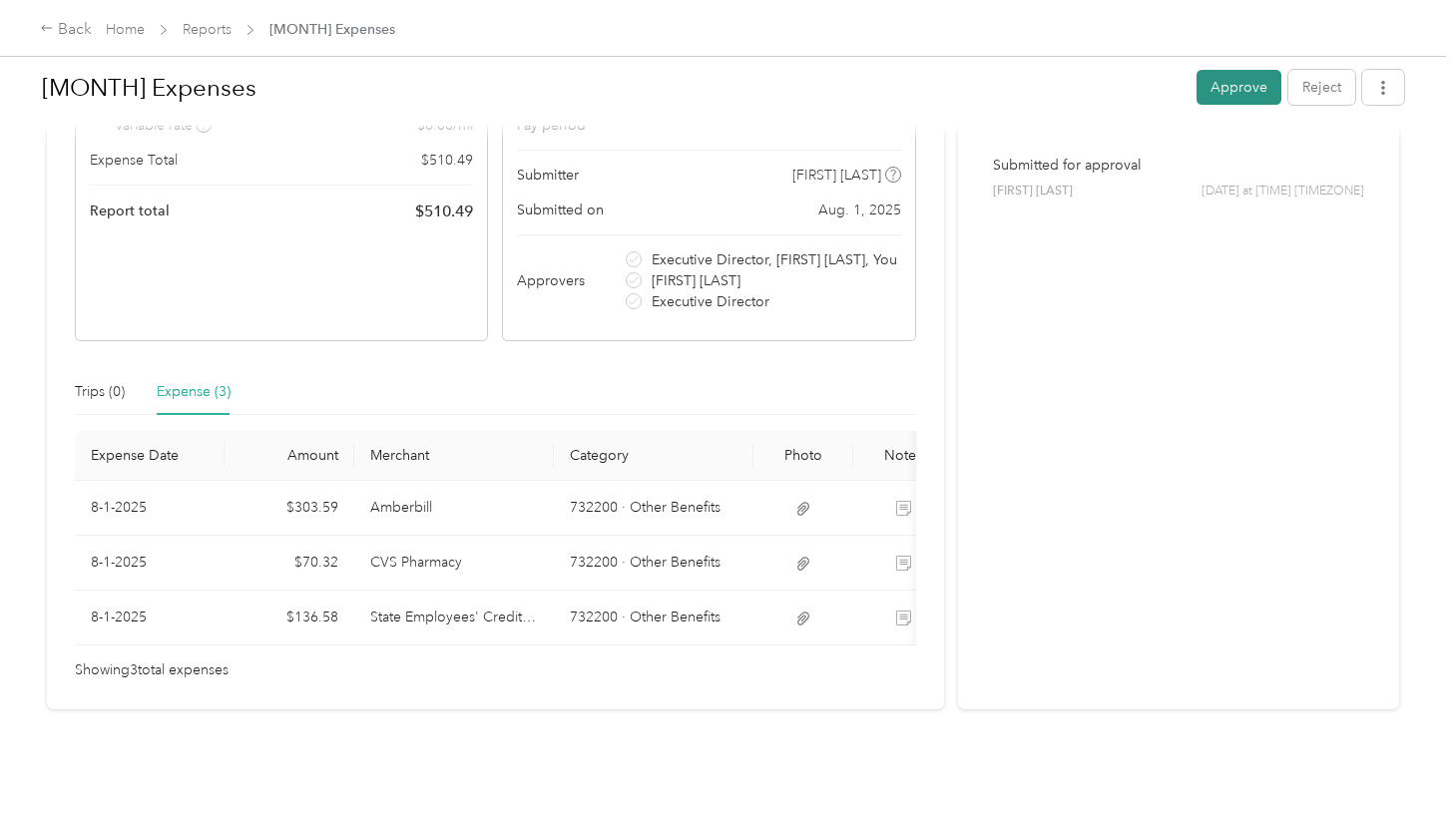 click on "Approve" at bounding box center [1238, 87] 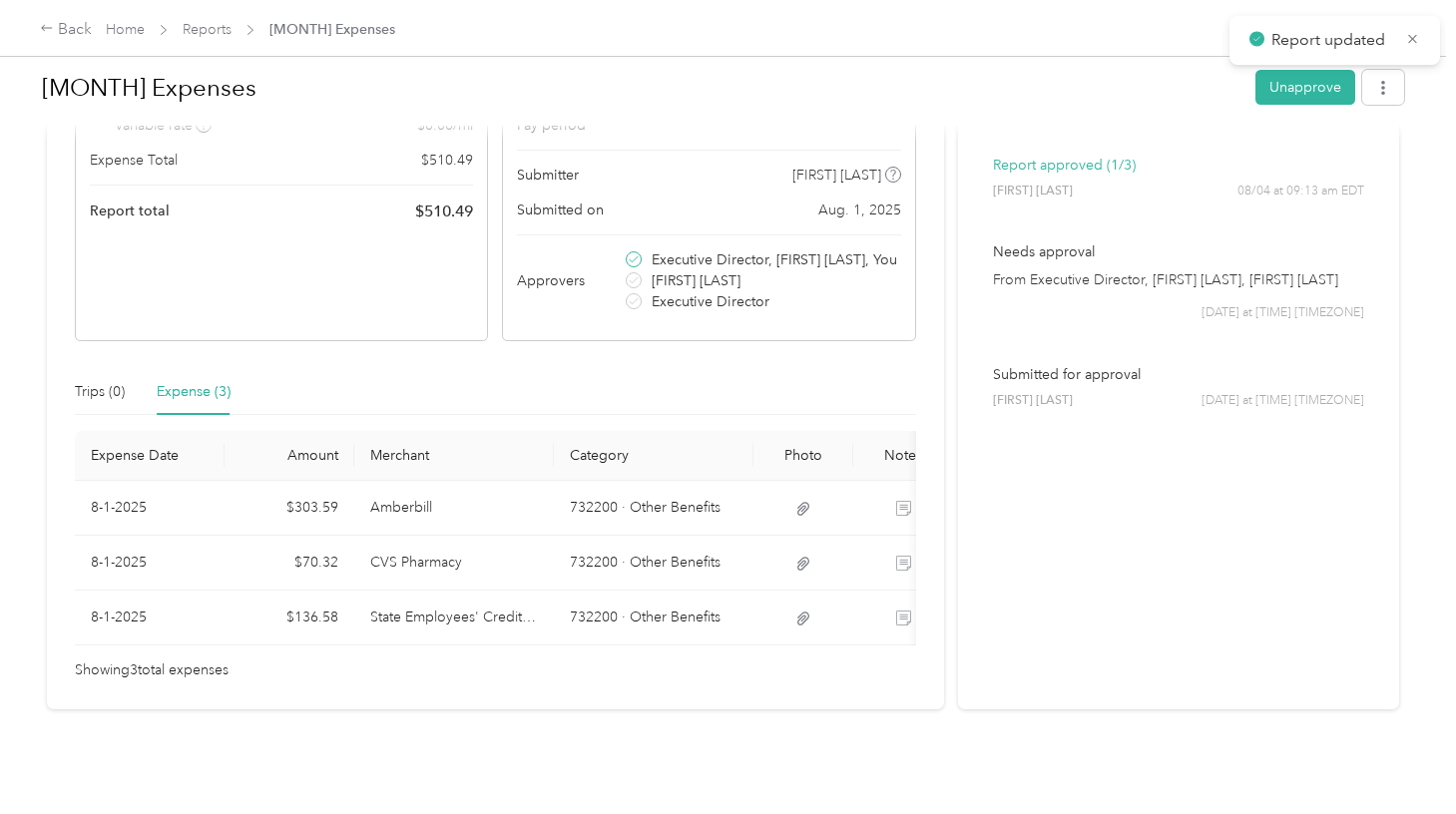scroll, scrollTop: 0, scrollLeft: 0, axis: both 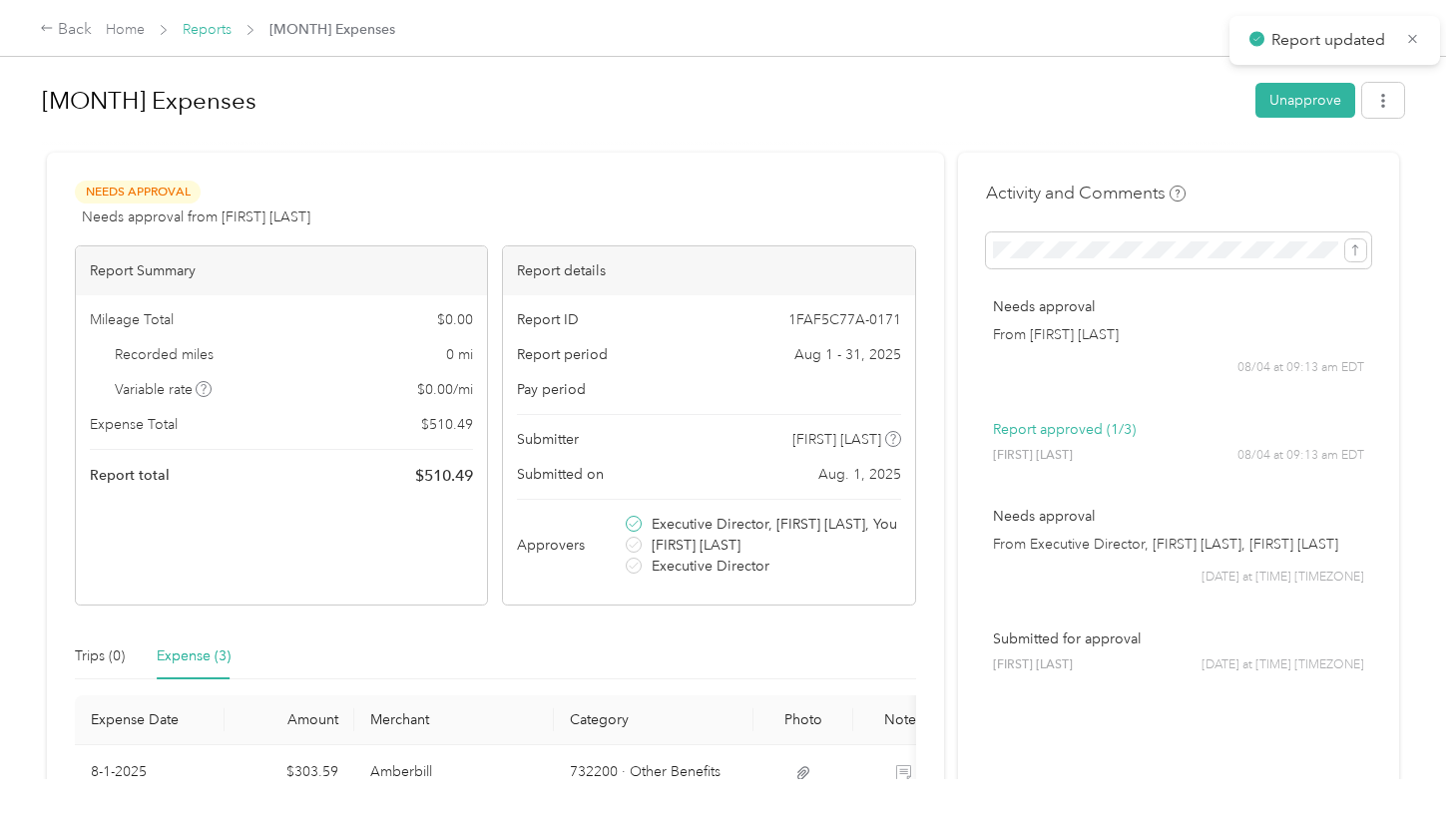 click on "Reports" at bounding box center (207, 29) 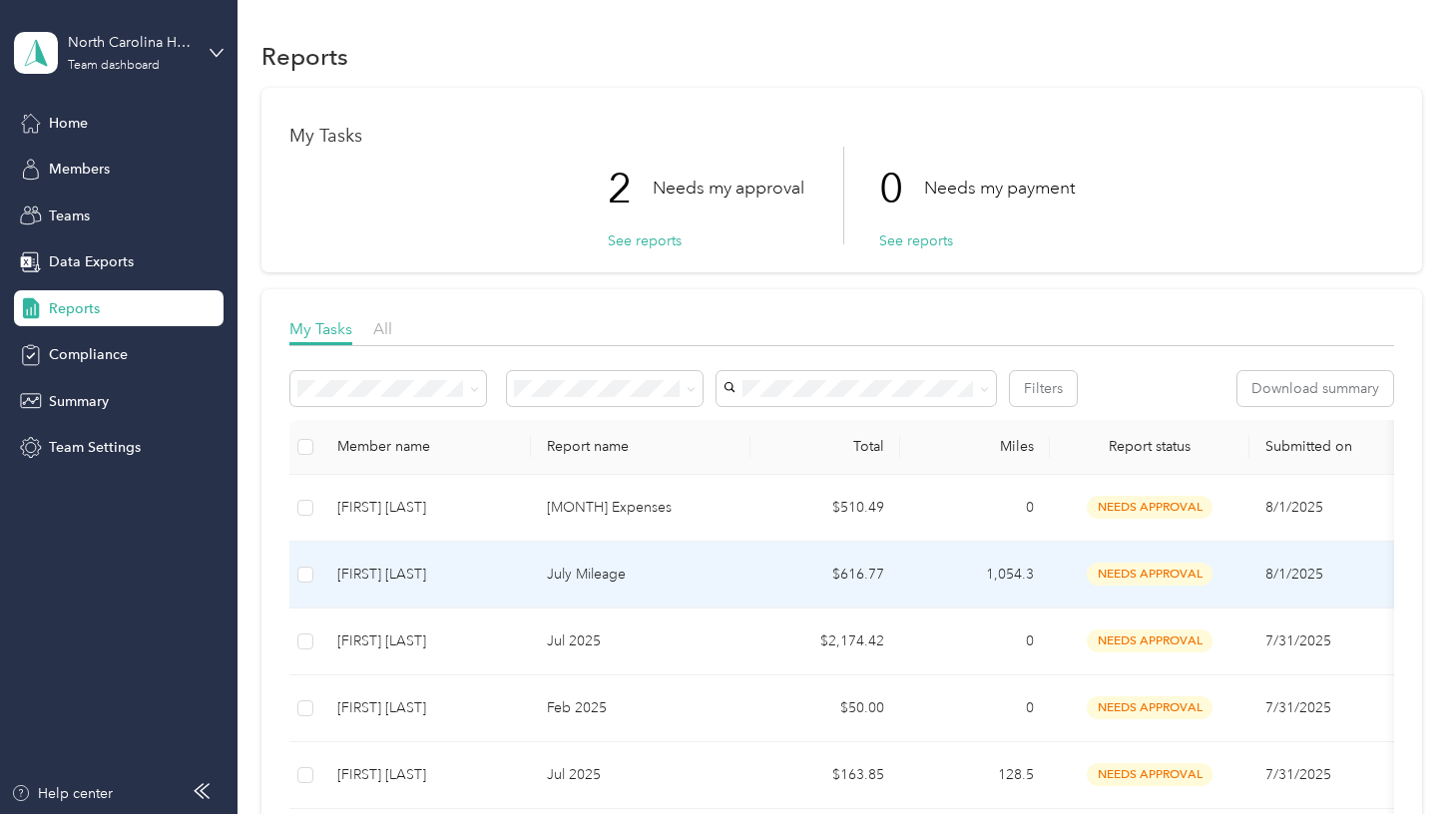 click on "July Mileage" at bounding box center (641, 575) 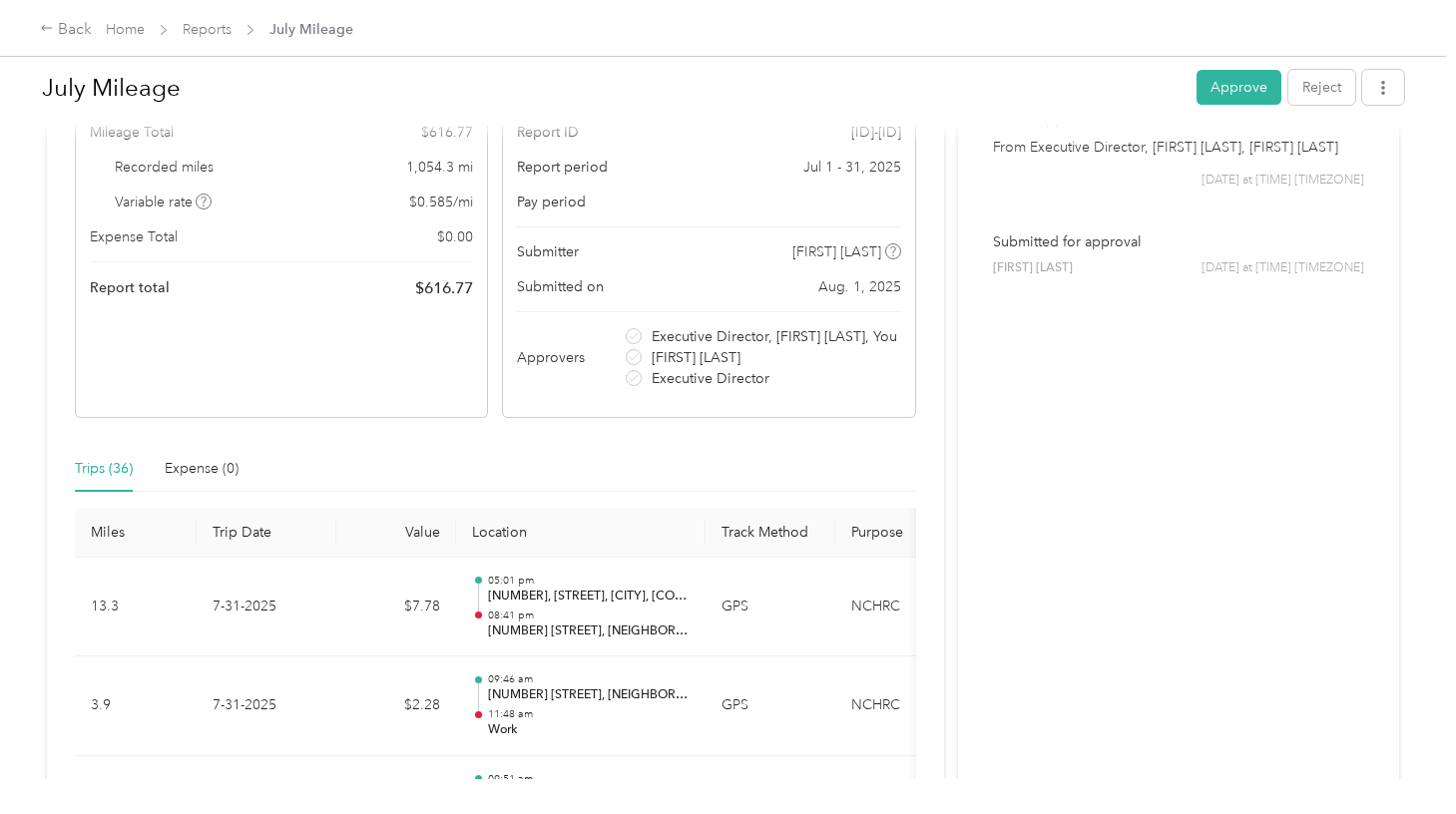 scroll, scrollTop: 383, scrollLeft: 0, axis: vertical 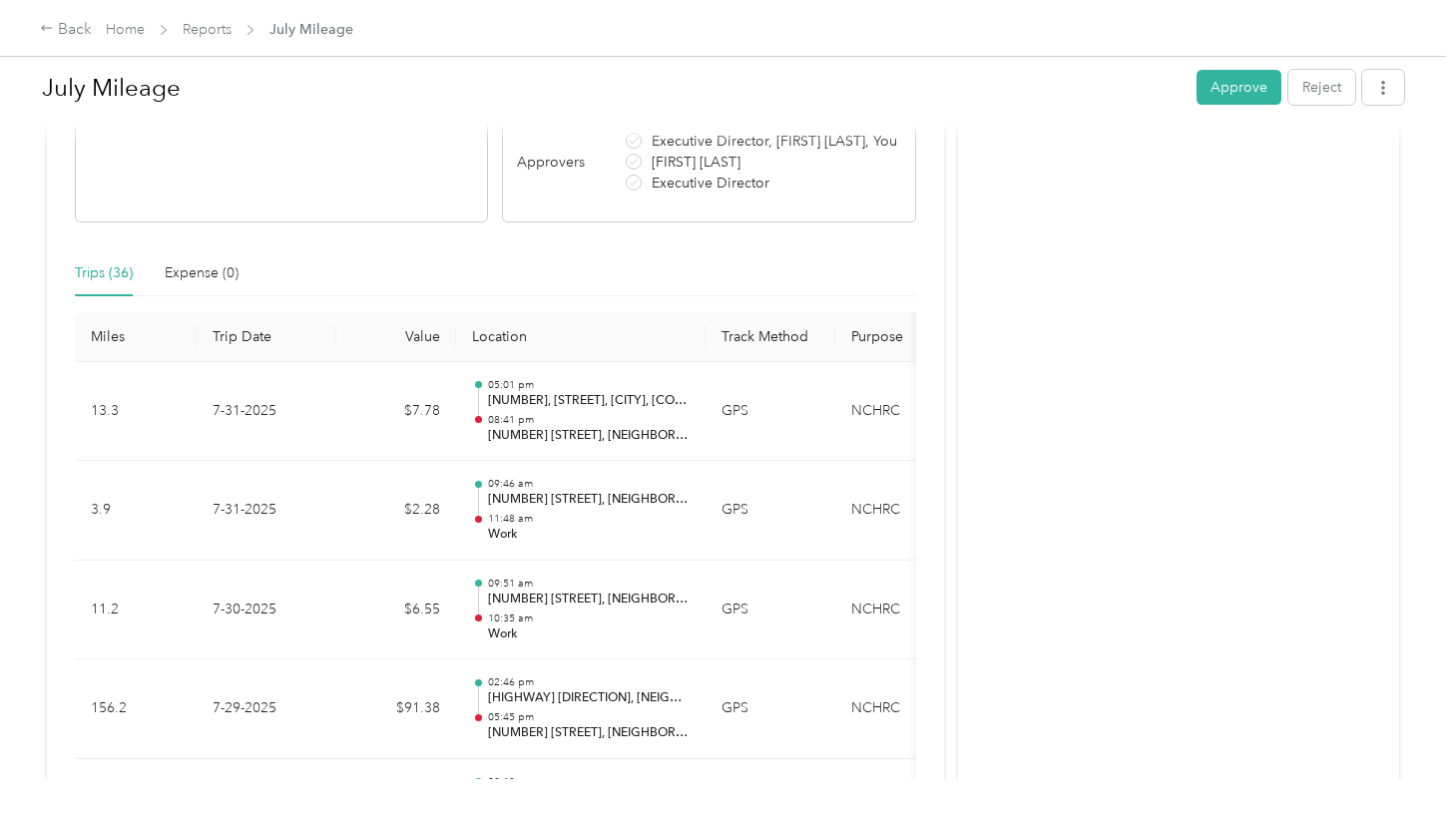 click on "Approve" at bounding box center (1238, 87) 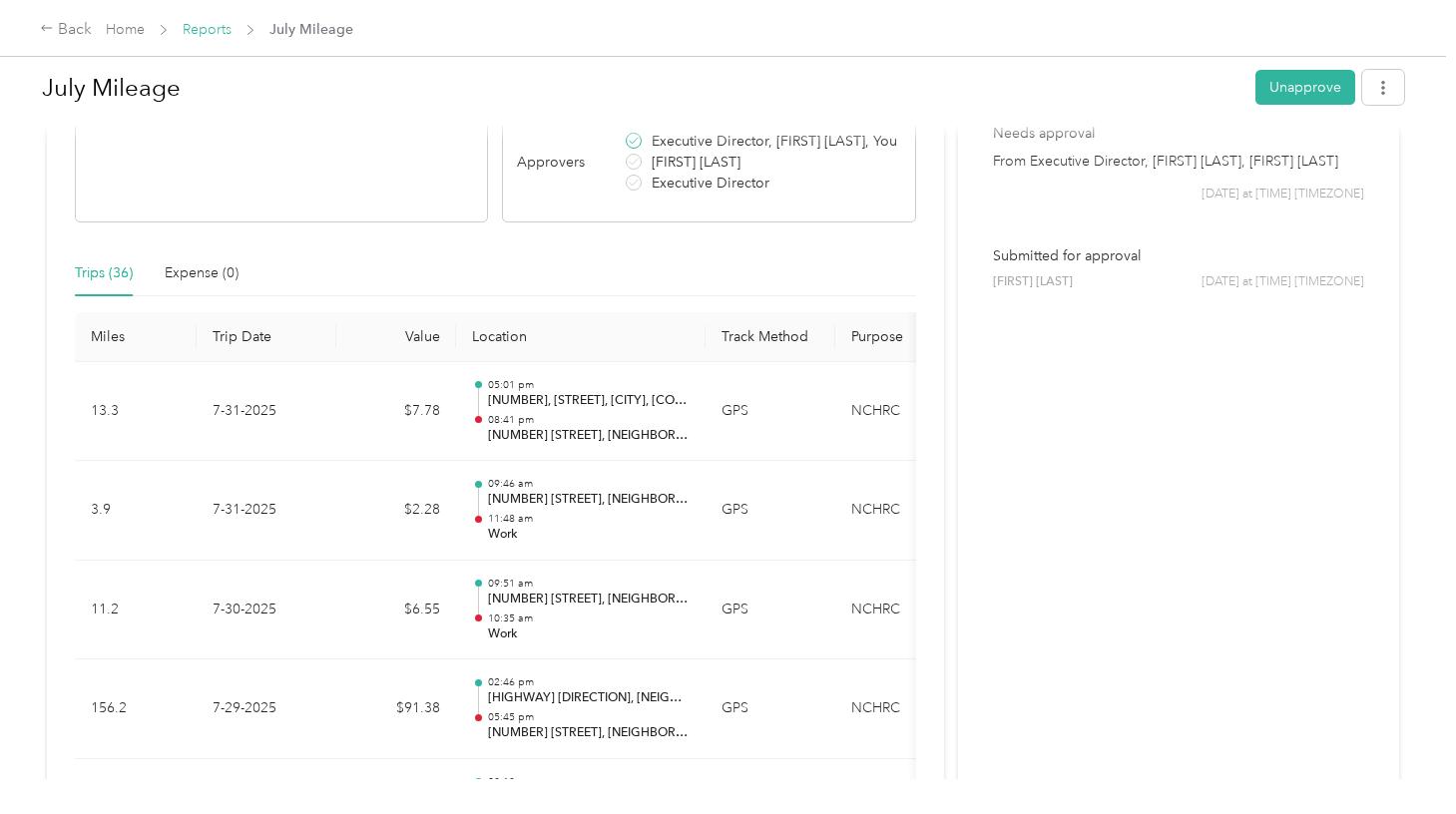 click on "Reports" at bounding box center [207, 29] 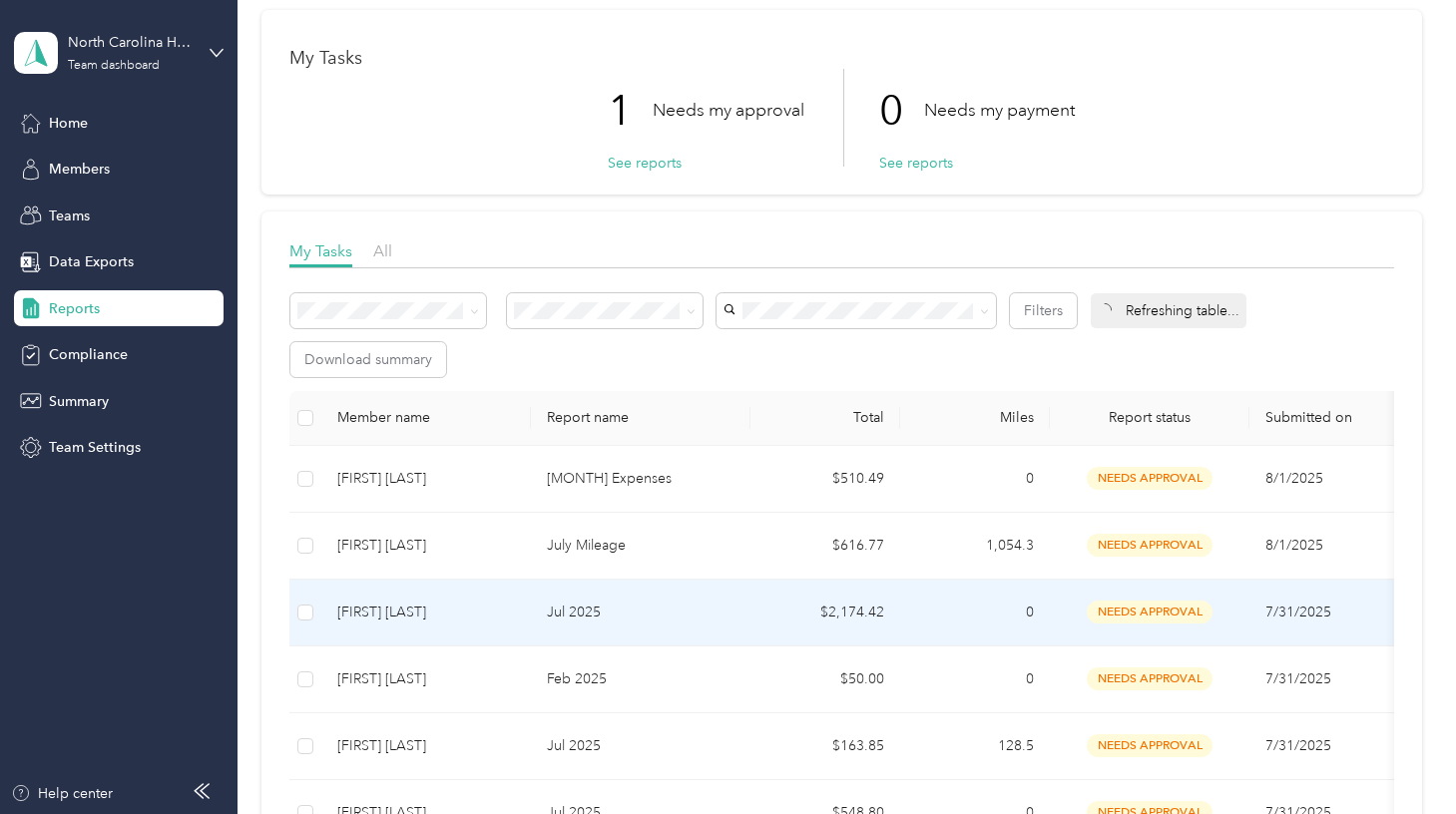 scroll, scrollTop: 168, scrollLeft: 0, axis: vertical 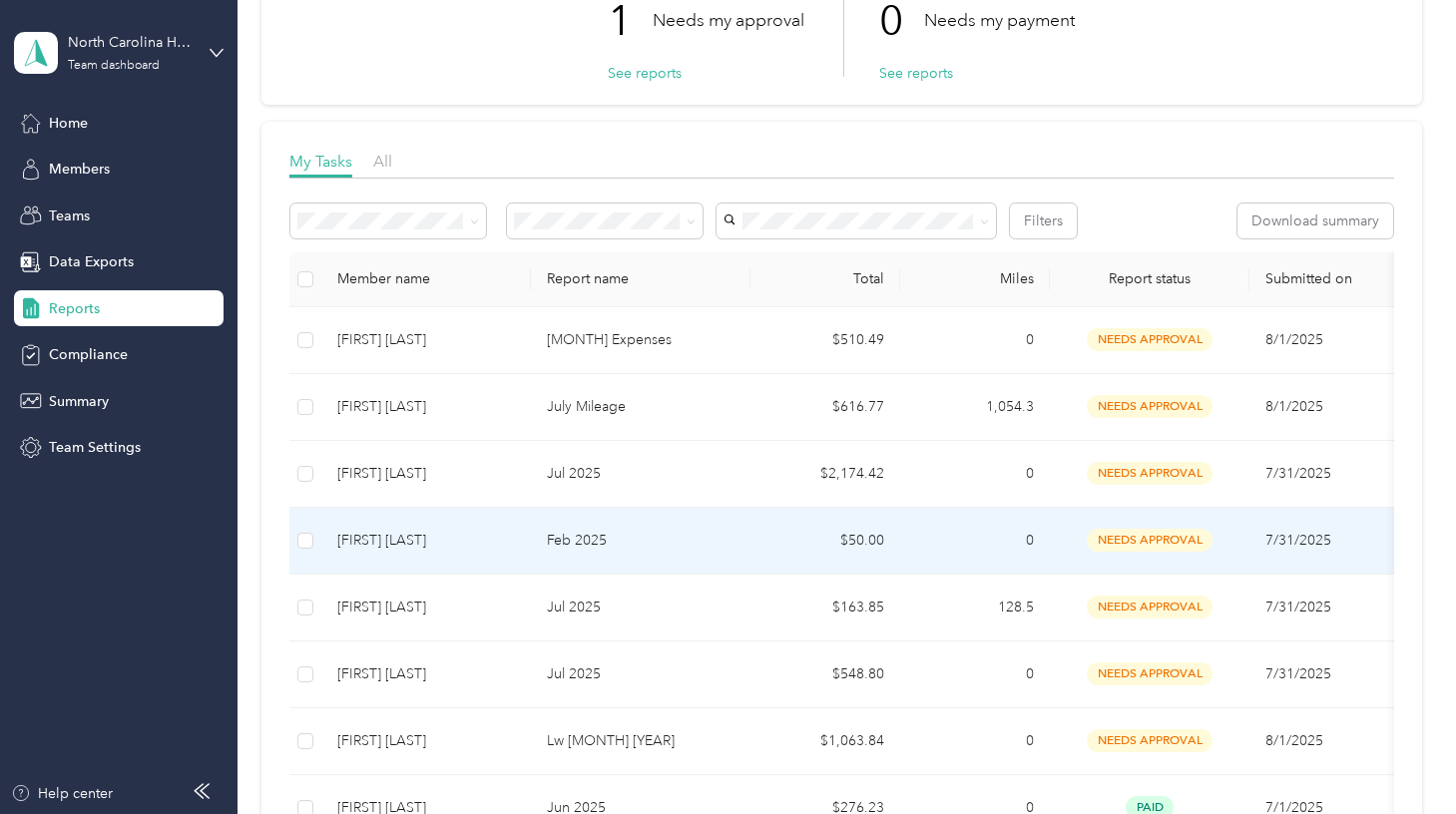 click on "Feb 2025" at bounding box center [641, 541] 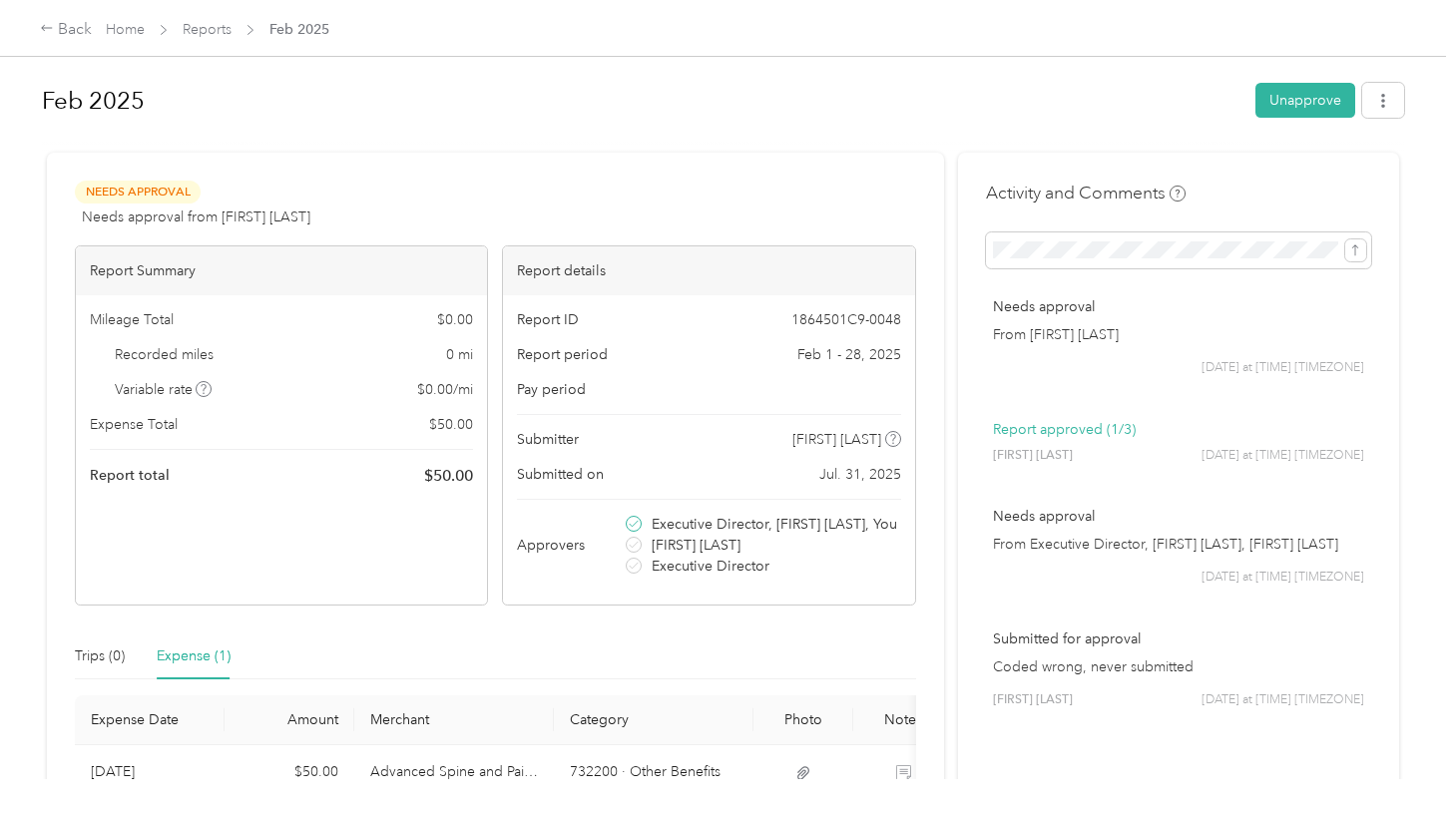 scroll, scrollTop: 165, scrollLeft: 0, axis: vertical 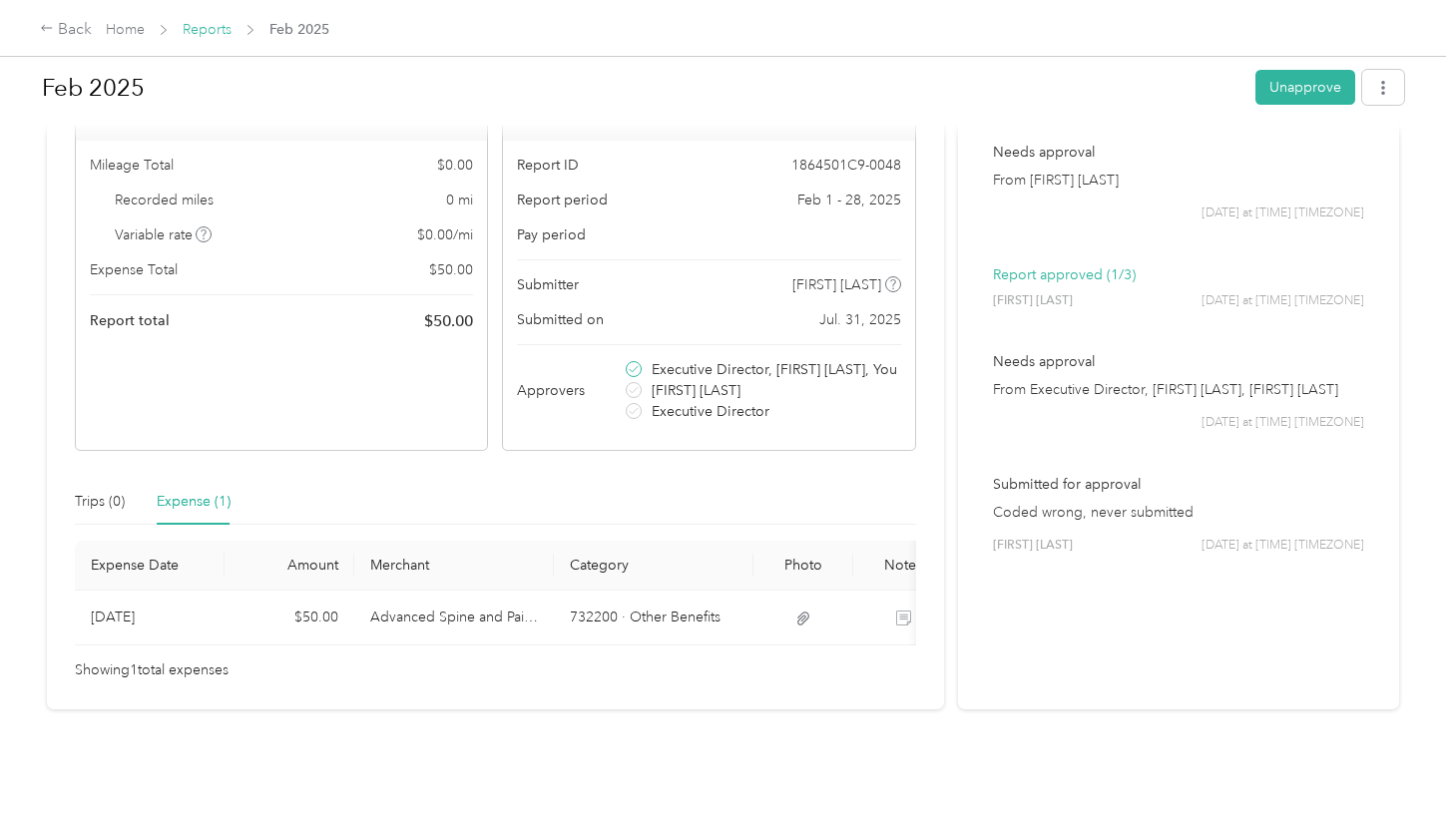 click on "Reports" at bounding box center [207, 29] 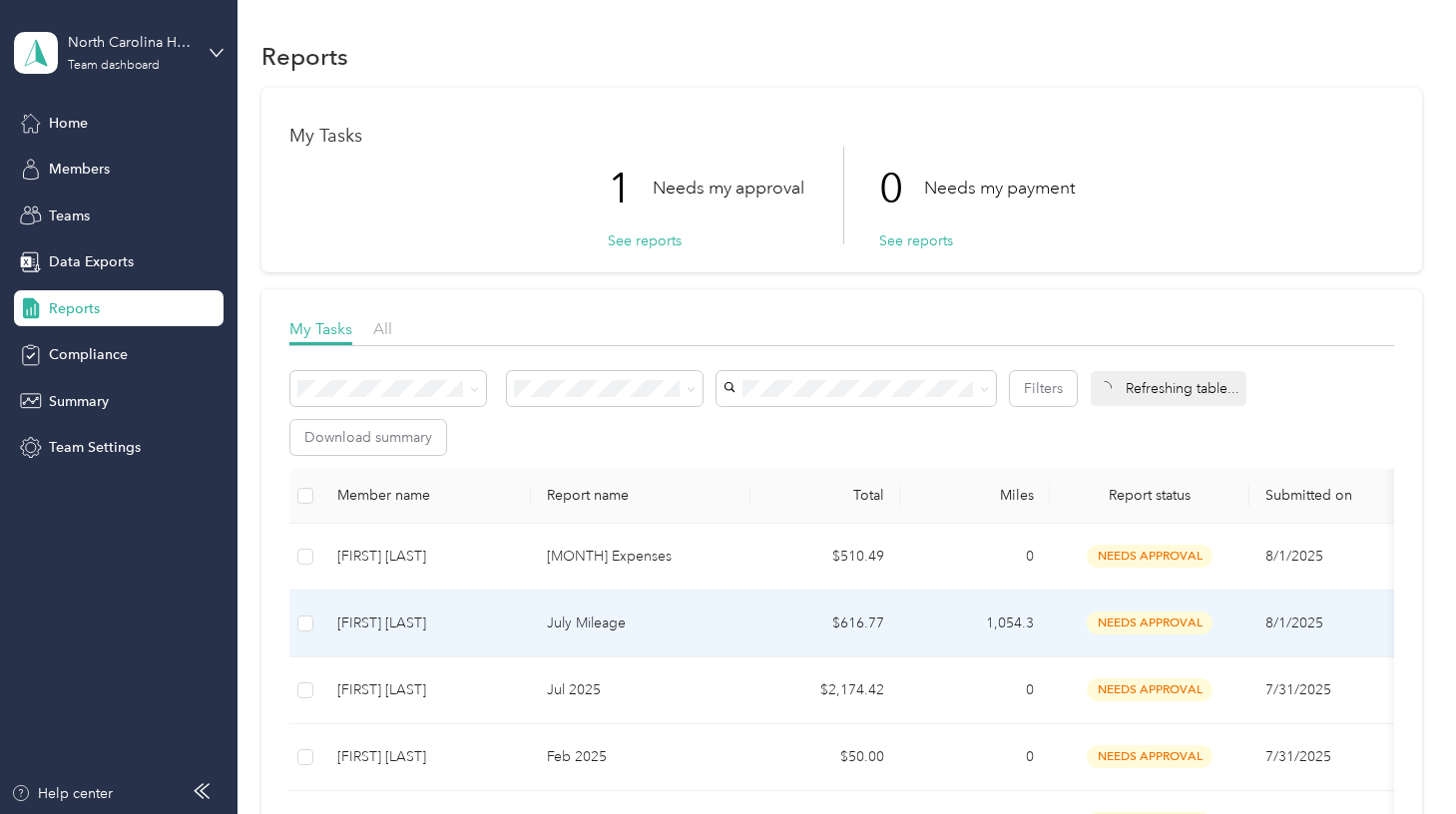 scroll, scrollTop: 325, scrollLeft: 0, axis: vertical 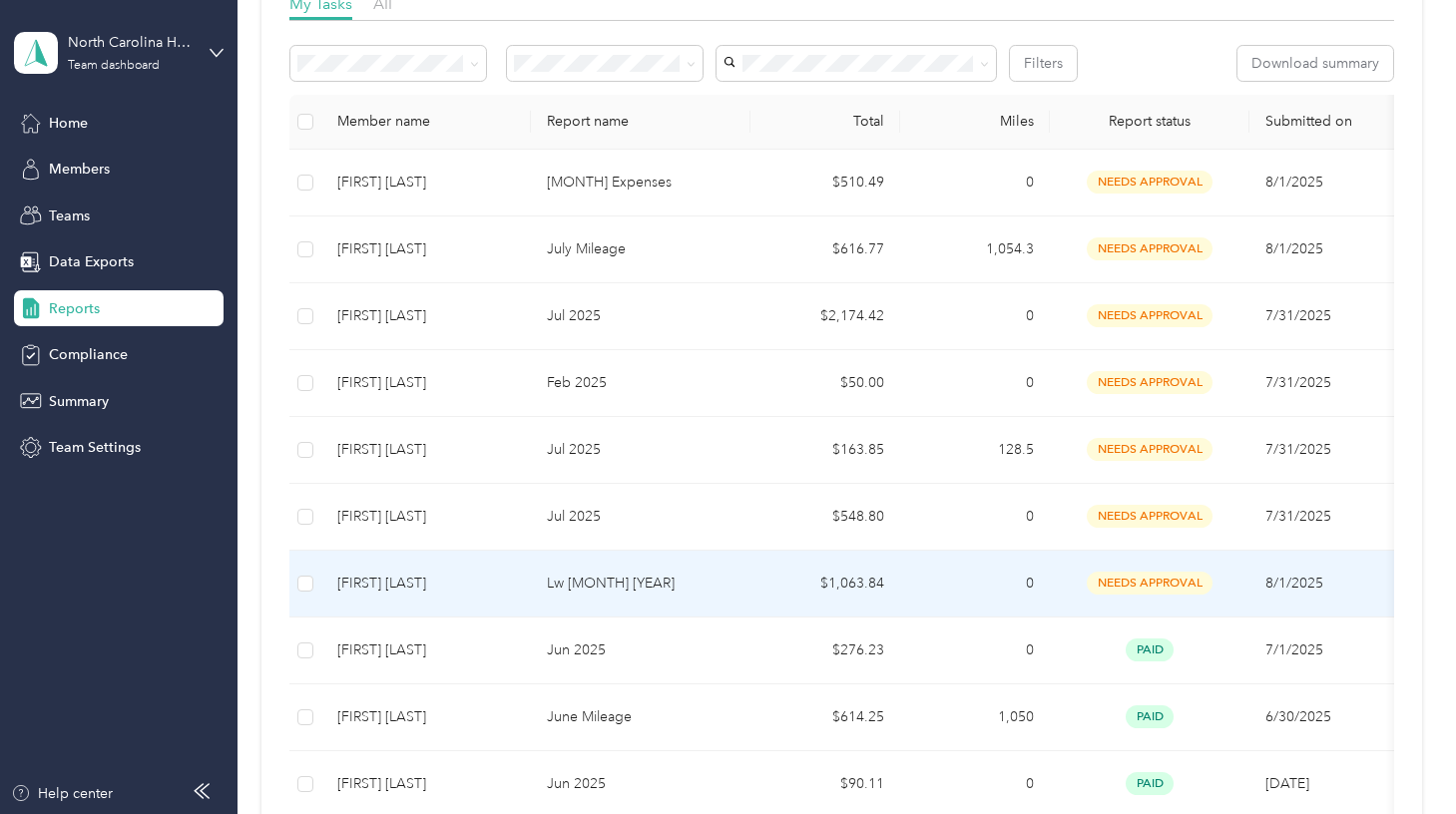 click on "Lw [MONTH] [YEAR]" at bounding box center (641, 584) 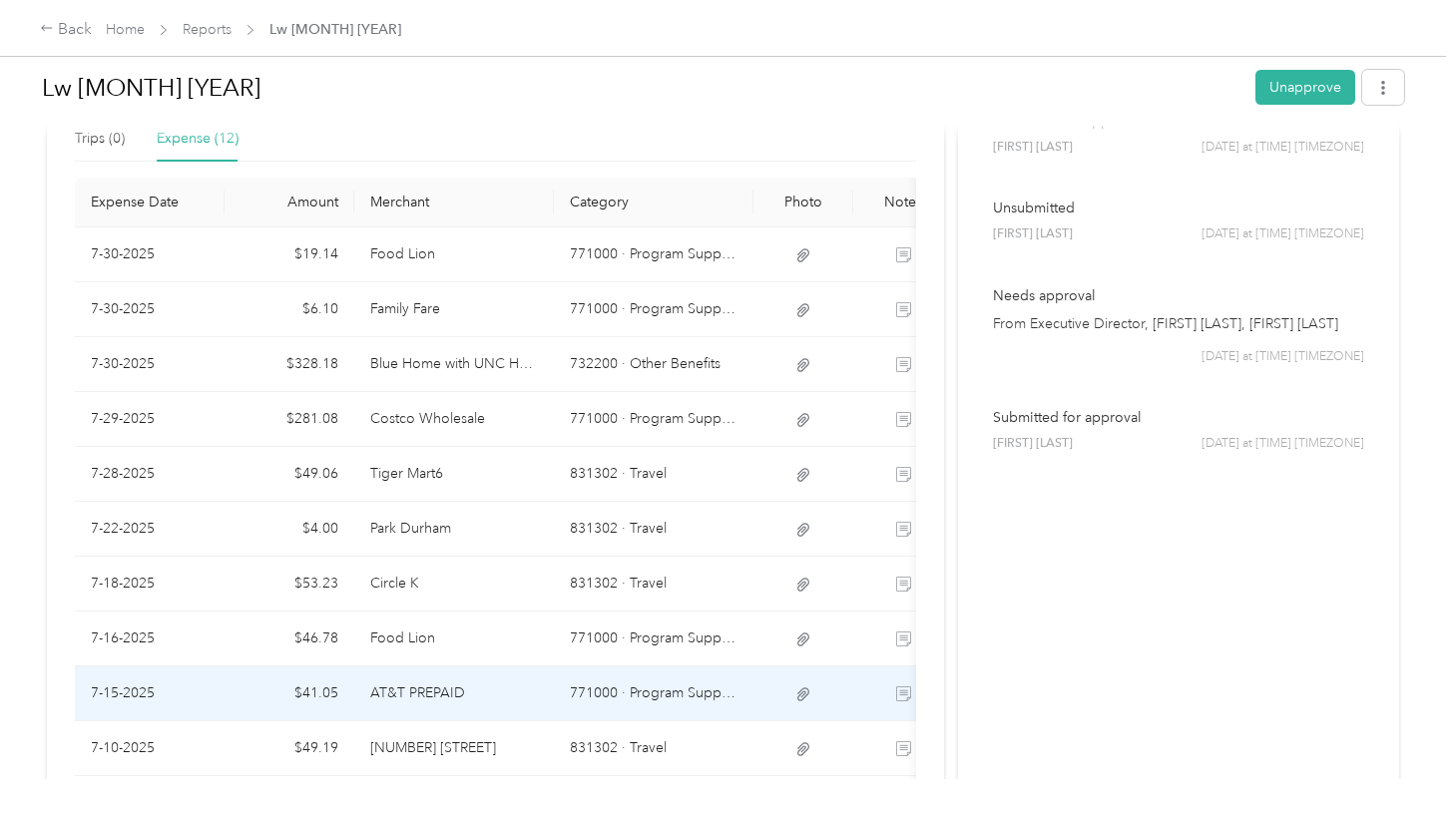 scroll, scrollTop: 564, scrollLeft: 0, axis: vertical 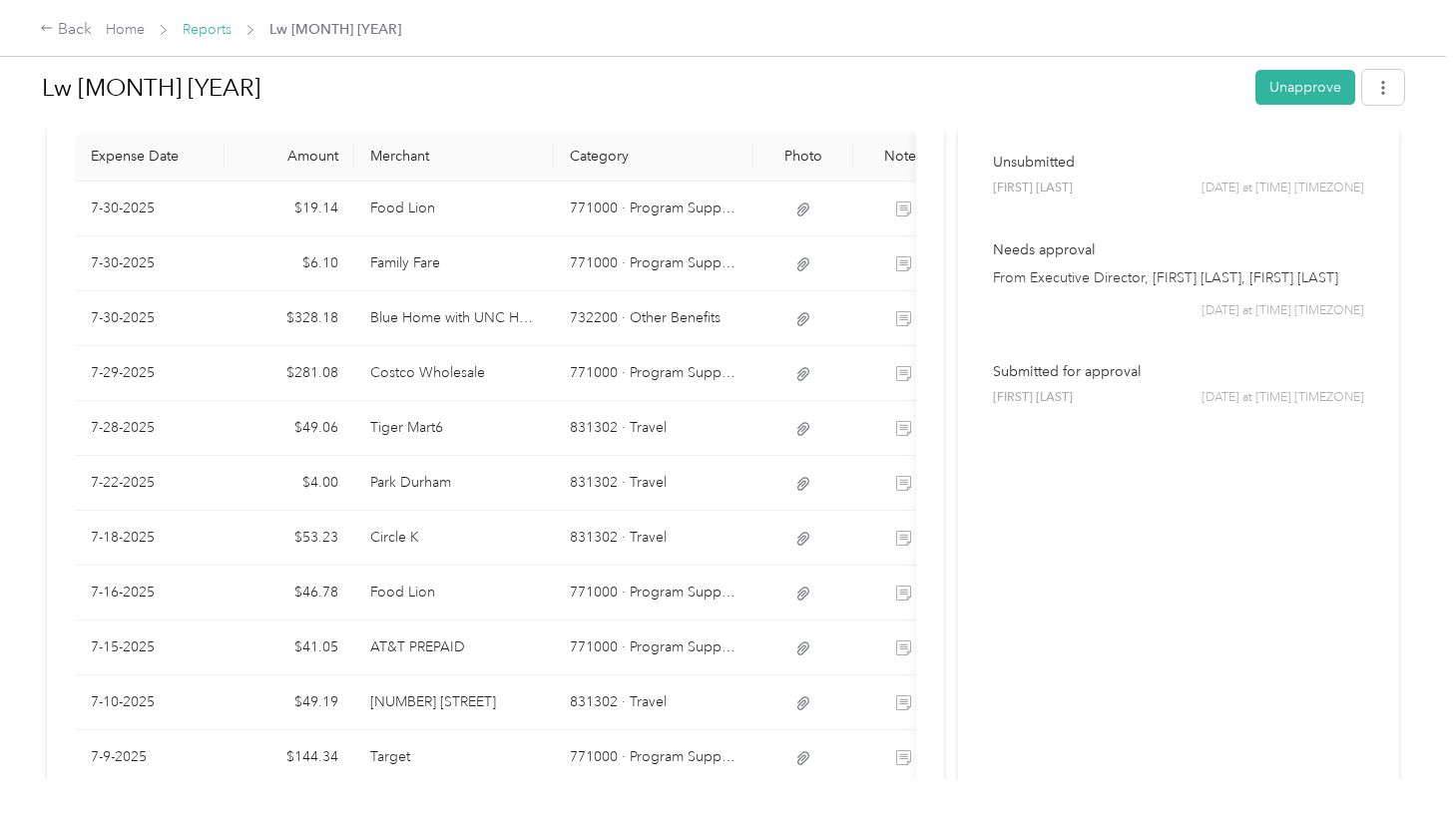 click on "Reports" at bounding box center [207, 29] 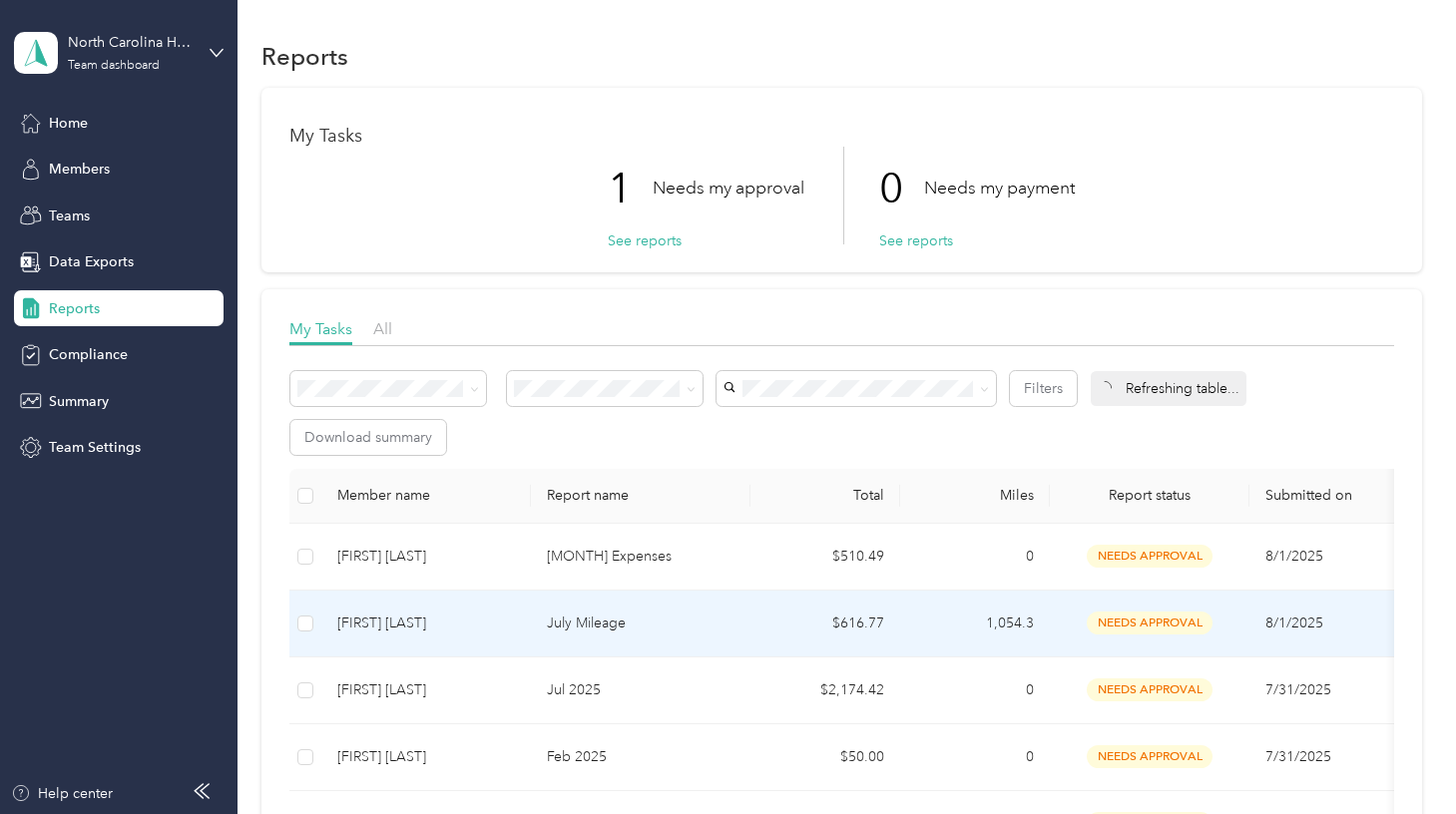 scroll, scrollTop: 686, scrollLeft: 0, axis: vertical 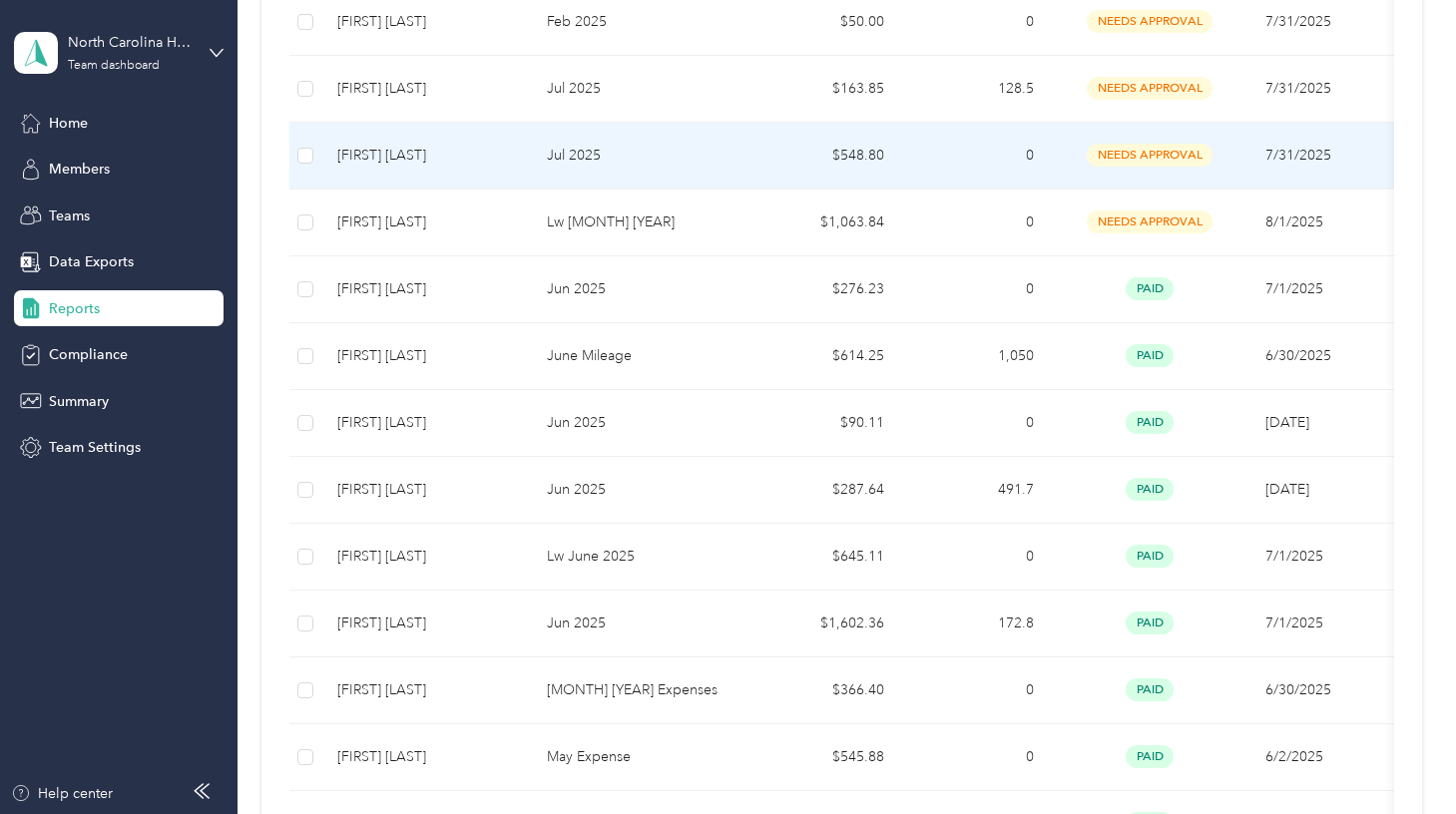 click on "Jul 2025" at bounding box center (641, 156) 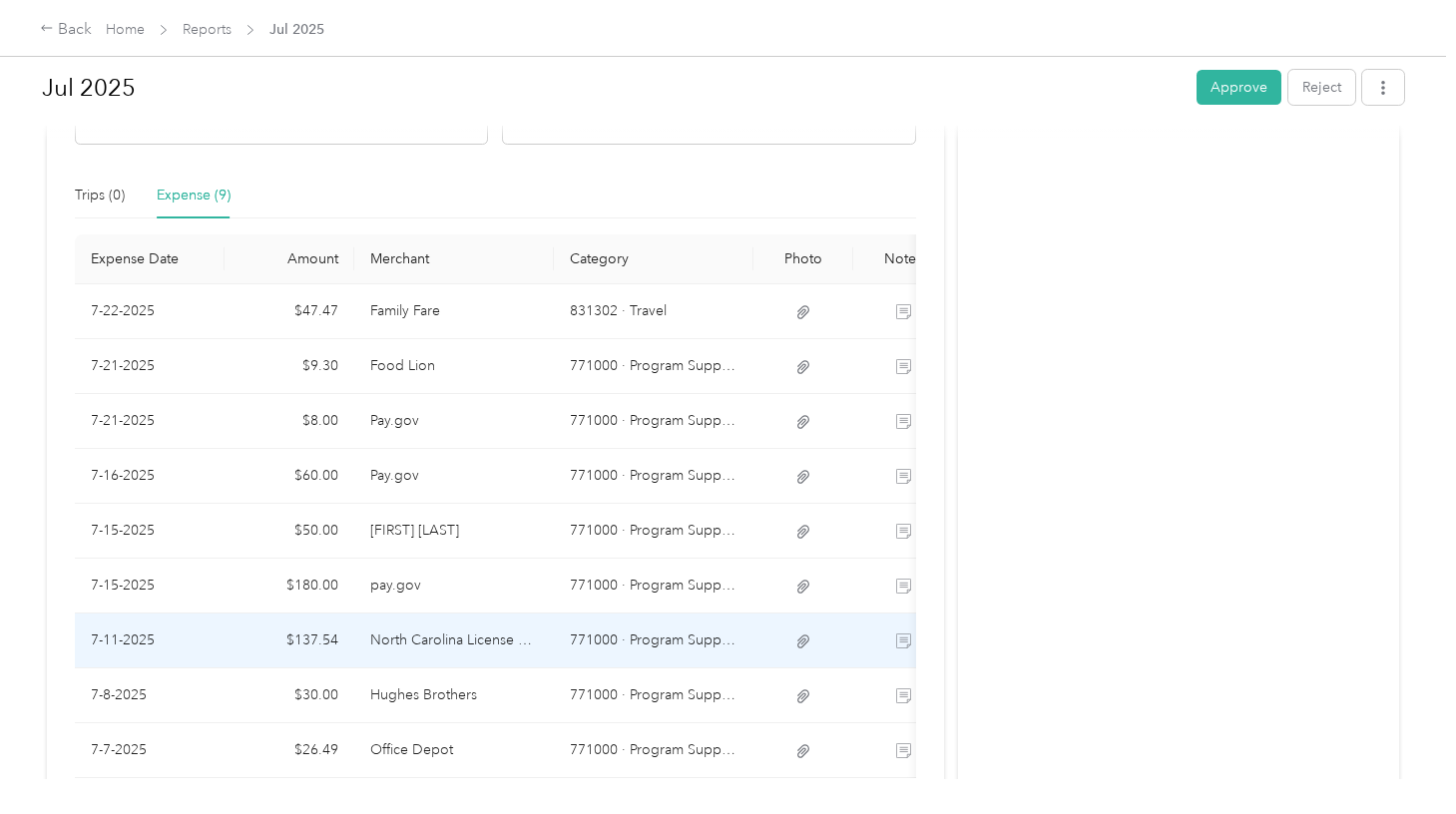 scroll, scrollTop: 604, scrollLeft: 0, axis: vertical 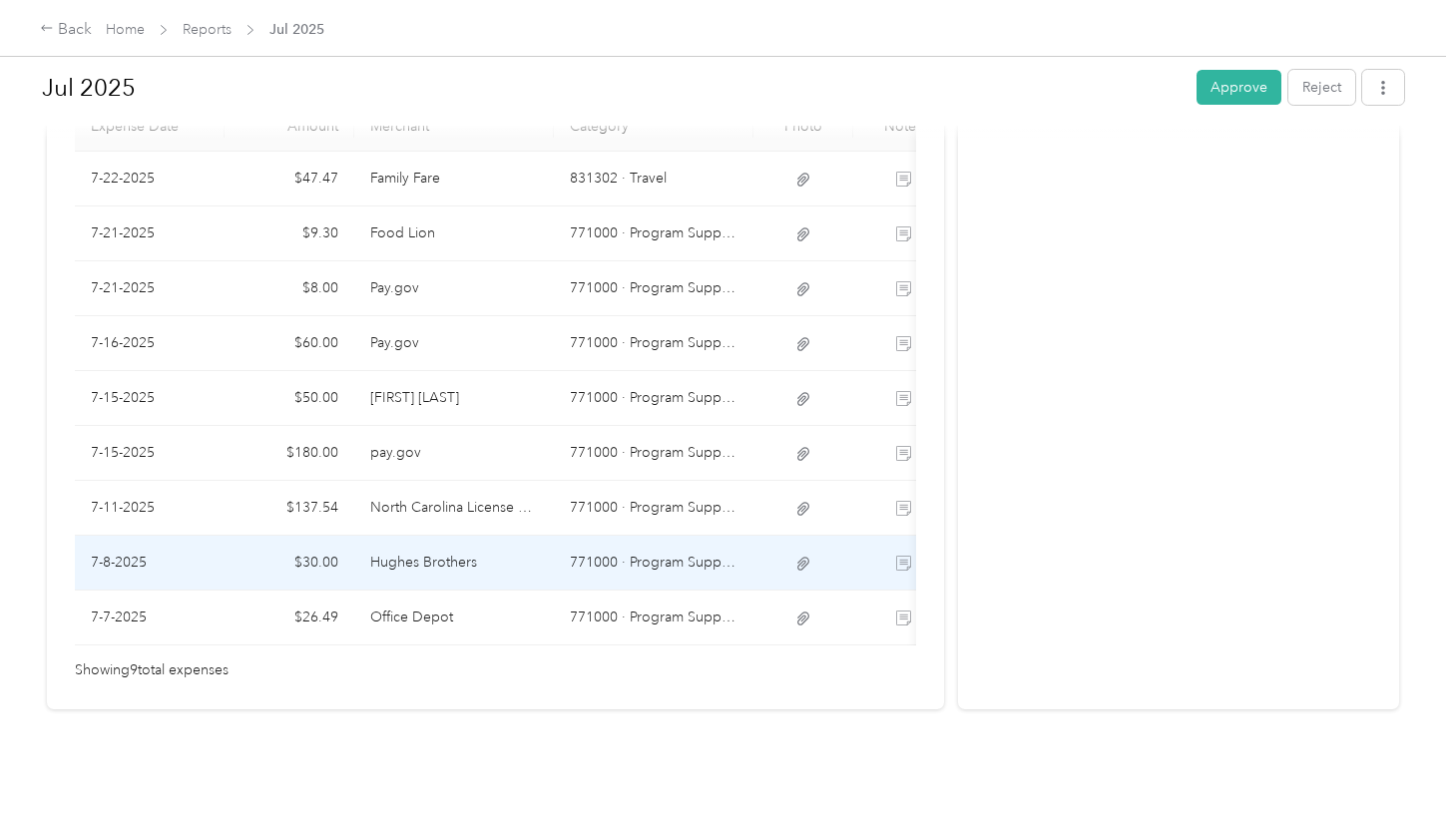 click on "Hughes Brothers" at bounding box center [454, 563] 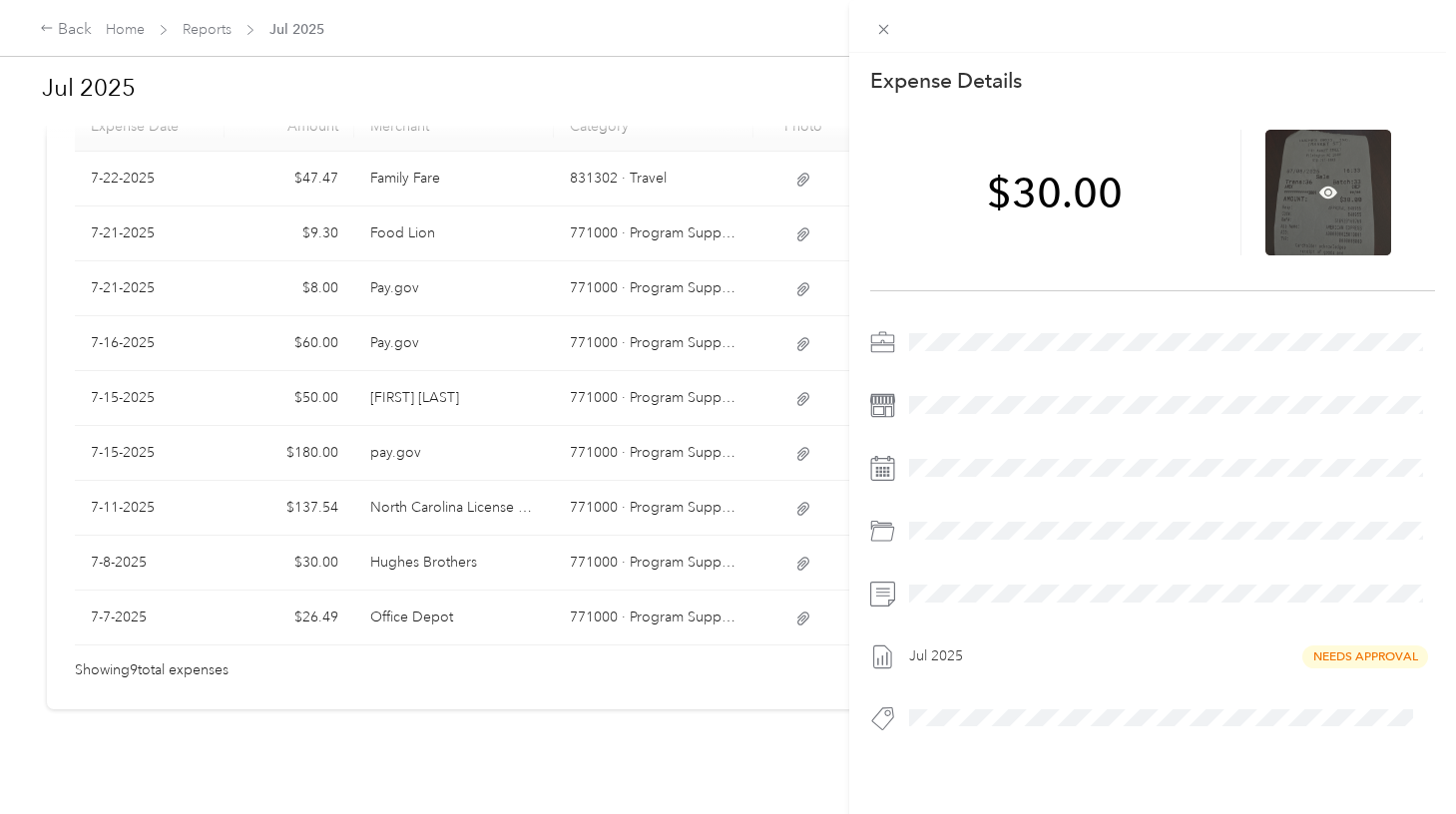 click at bounding box center (1328, 193) 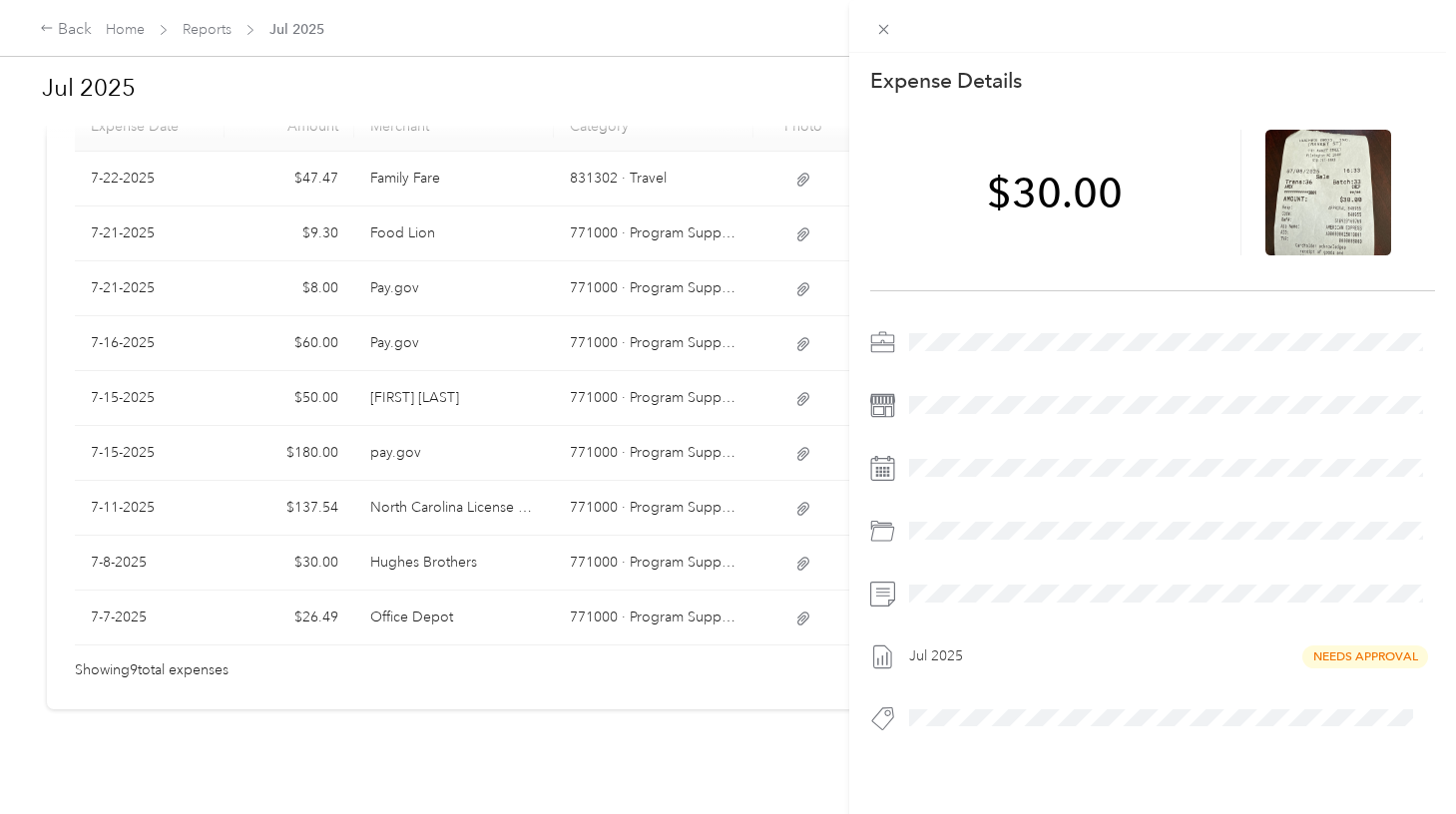 click on "This expense cannot be edited because it is either under review, approved, or paid. Contact your Team Manager to edit it. Expense Details Save $[AMOUNT] [DATE] Needs Approval" at bounding box center [728, 407] 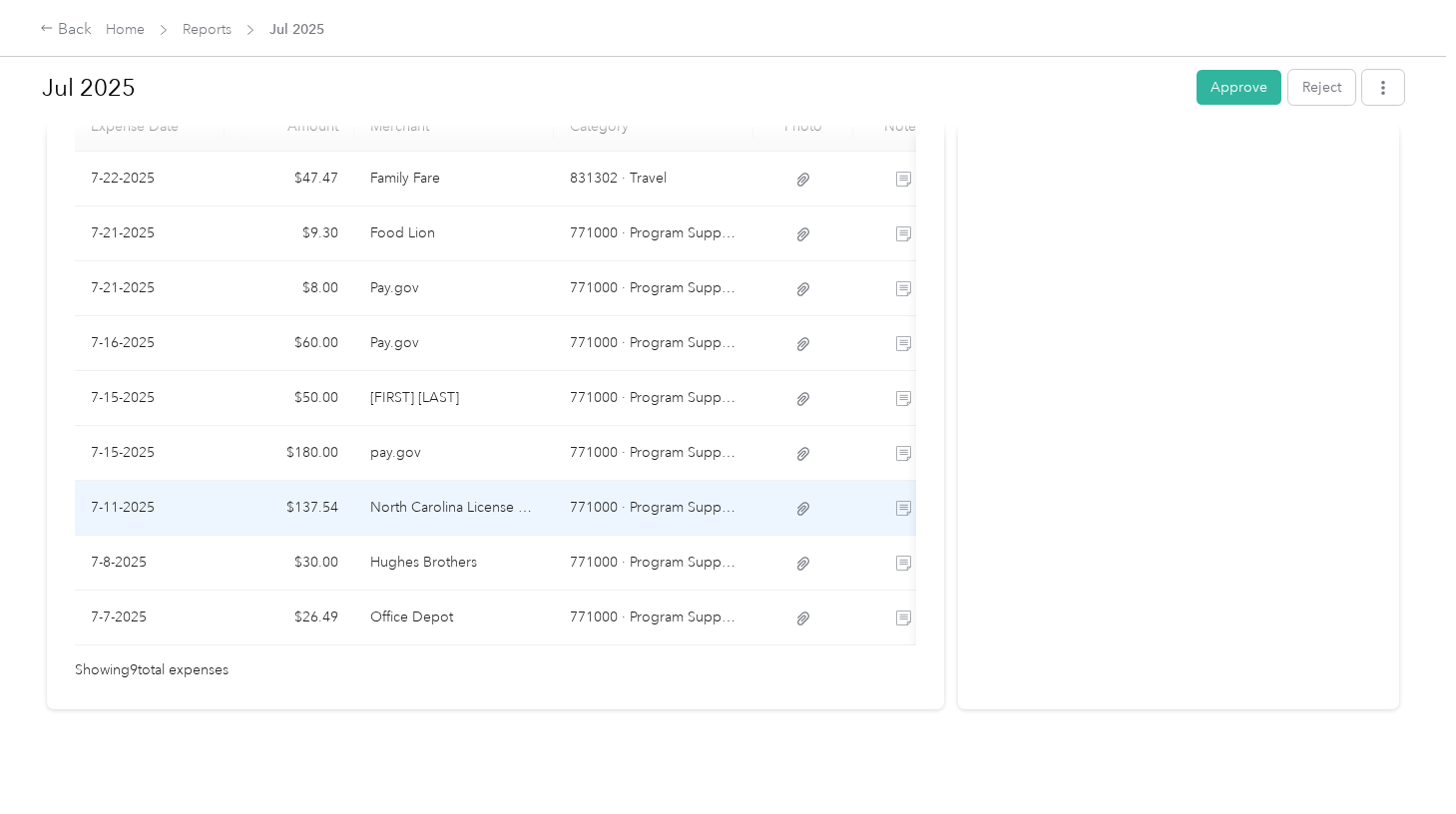 click on "North Carolina License Plate Agency" at bounding box center [454, 508] 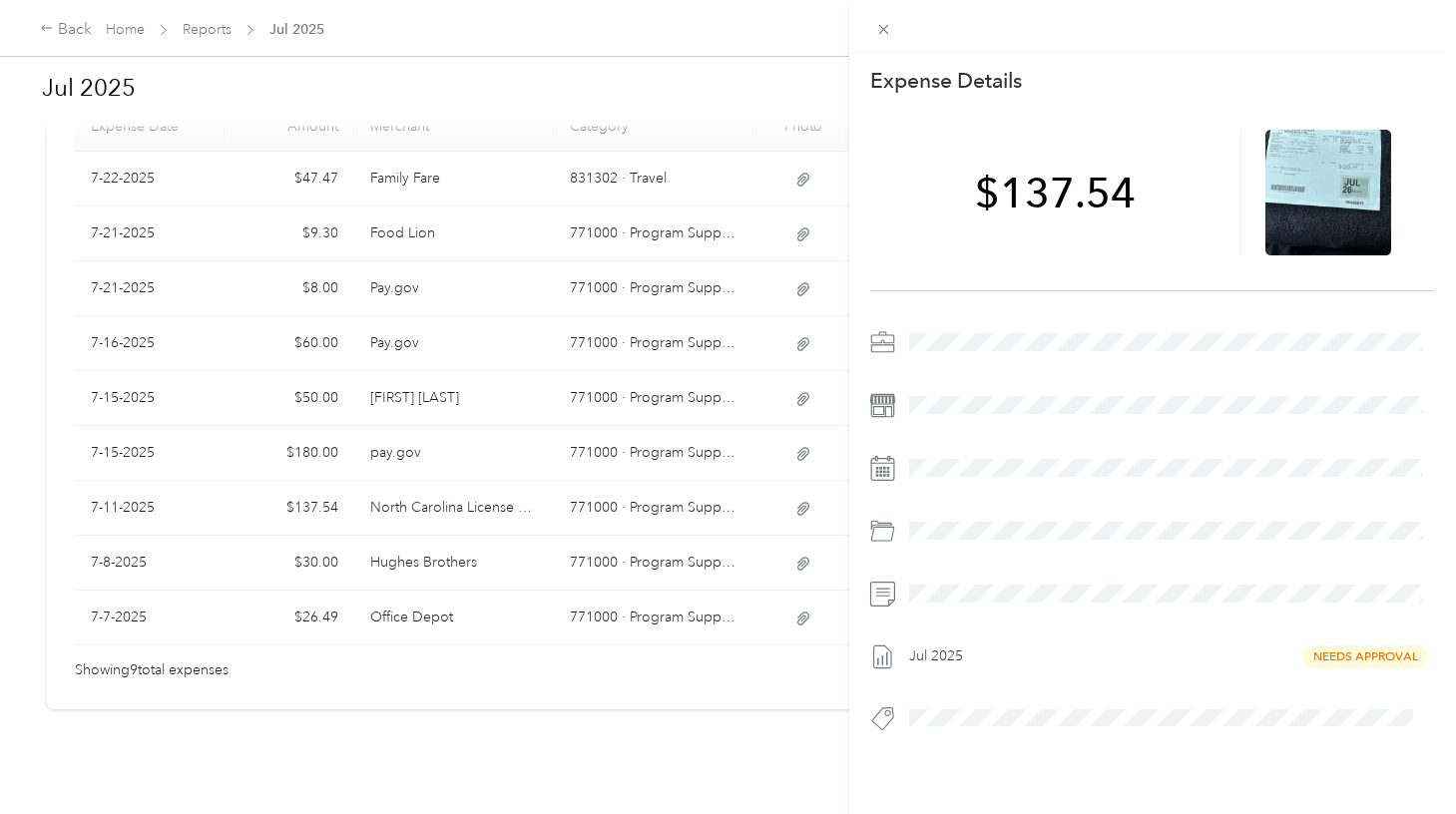 click on "This expense cannot be edited because it is either under review, approved, or paid. Contact your Team Manager to edit it. Expense Details Save $[AMOUNT] [DATE] Needs Approval" at bounding box center (728, 407) 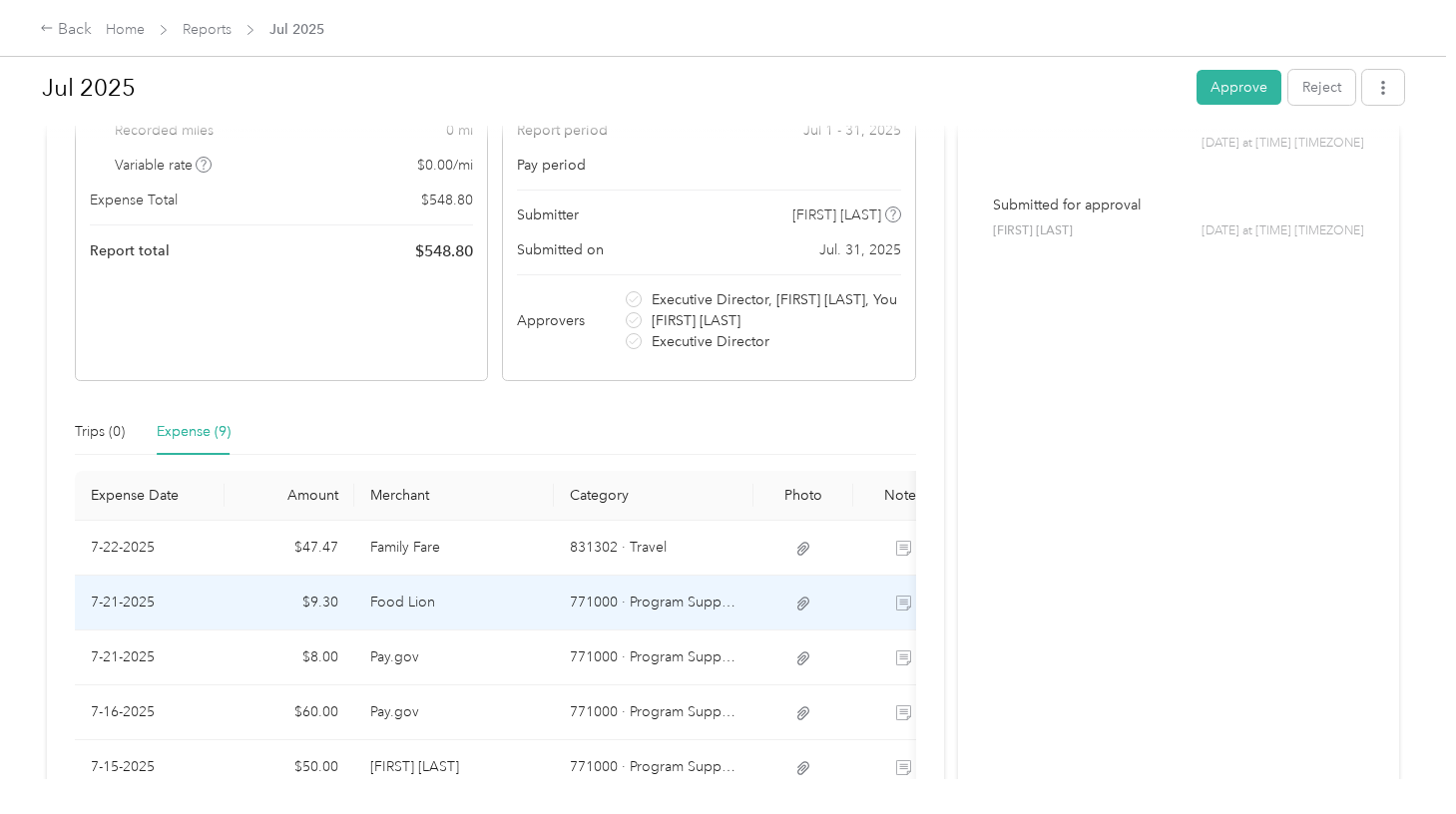 scroll, scrollTop: 604, scrollLeft: 0, axis: vertical 